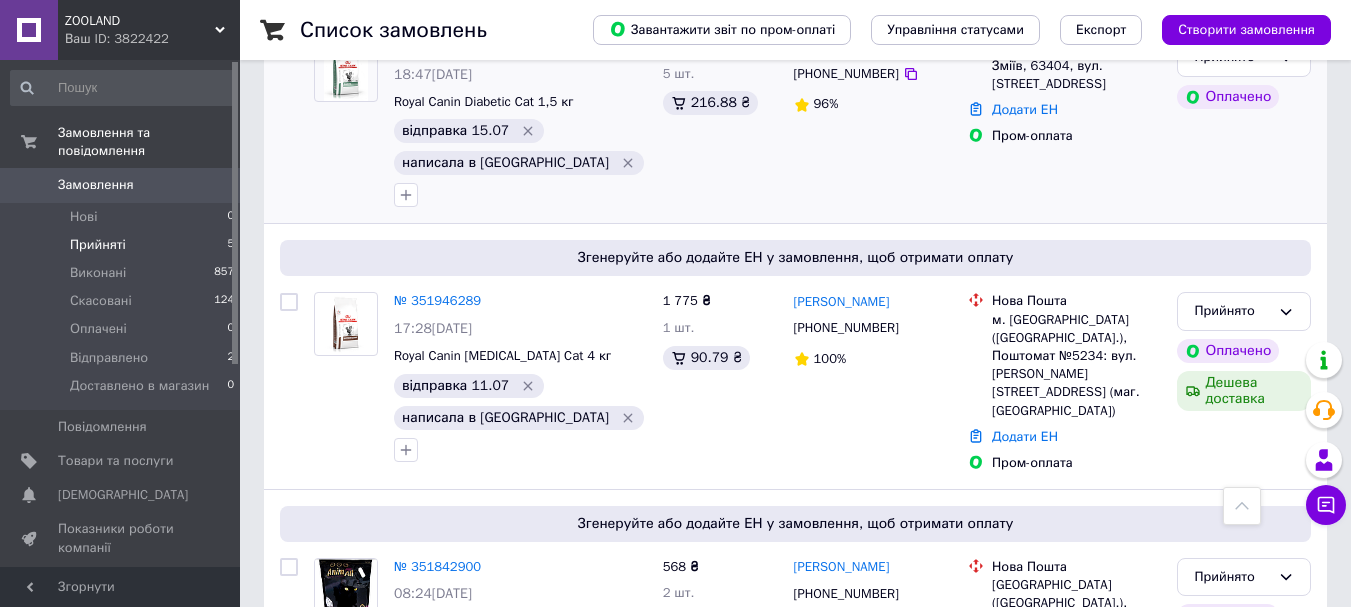scroll, scrollTop: 700, scrollLeft: 0, axis: vertical 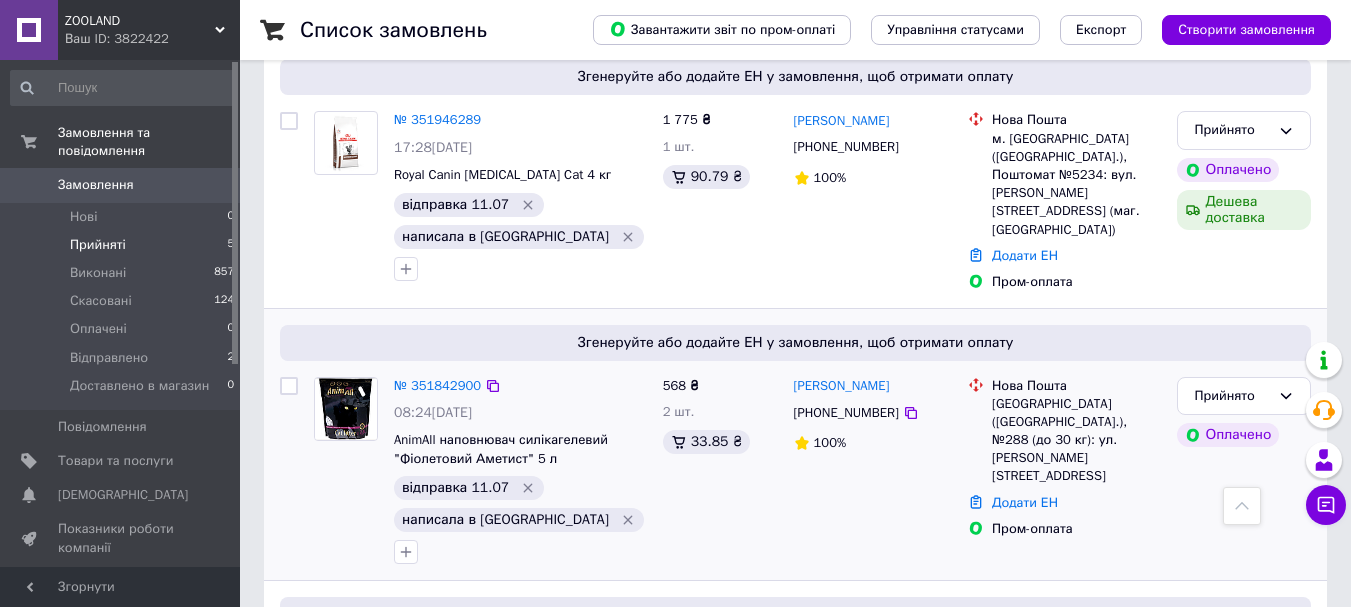 click on "№ 351842900 08:24[DATE] AnimAll наповнювач силікагелевий "Фіолетовий Аметист" 5 л відправка 11.07   написала в [GEOGRAPHIC_DATA]" at bounding box center (520, 471) 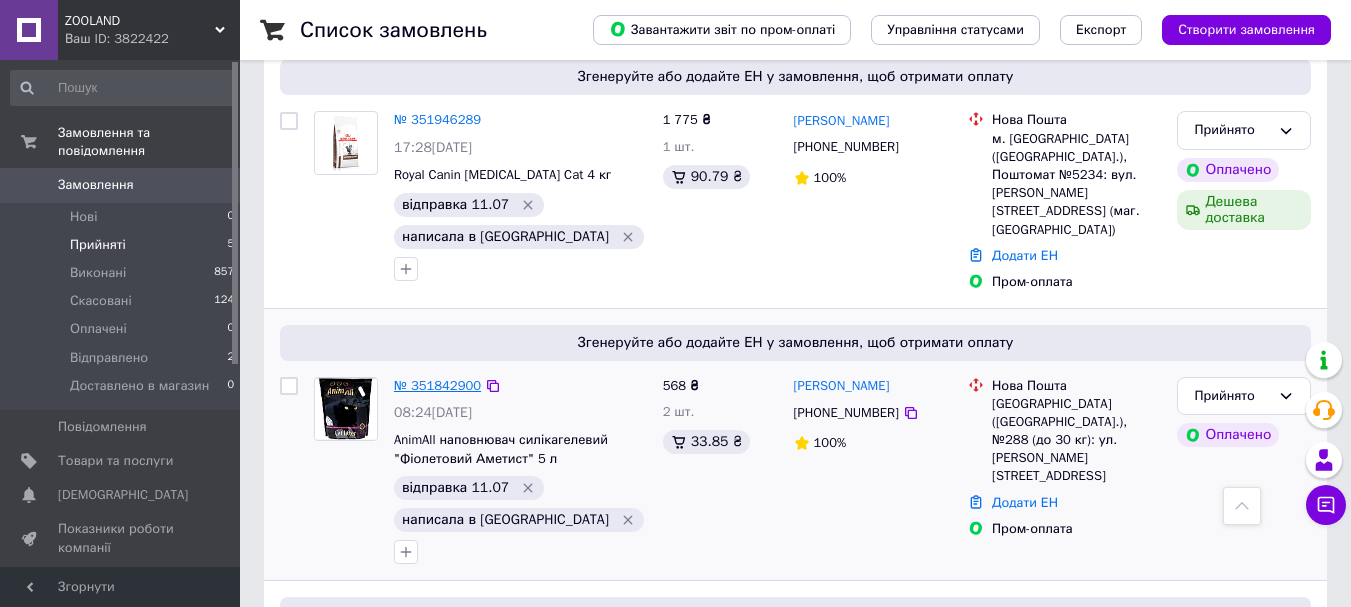 click on "№ 351842900" at bounding box center [437, 385] 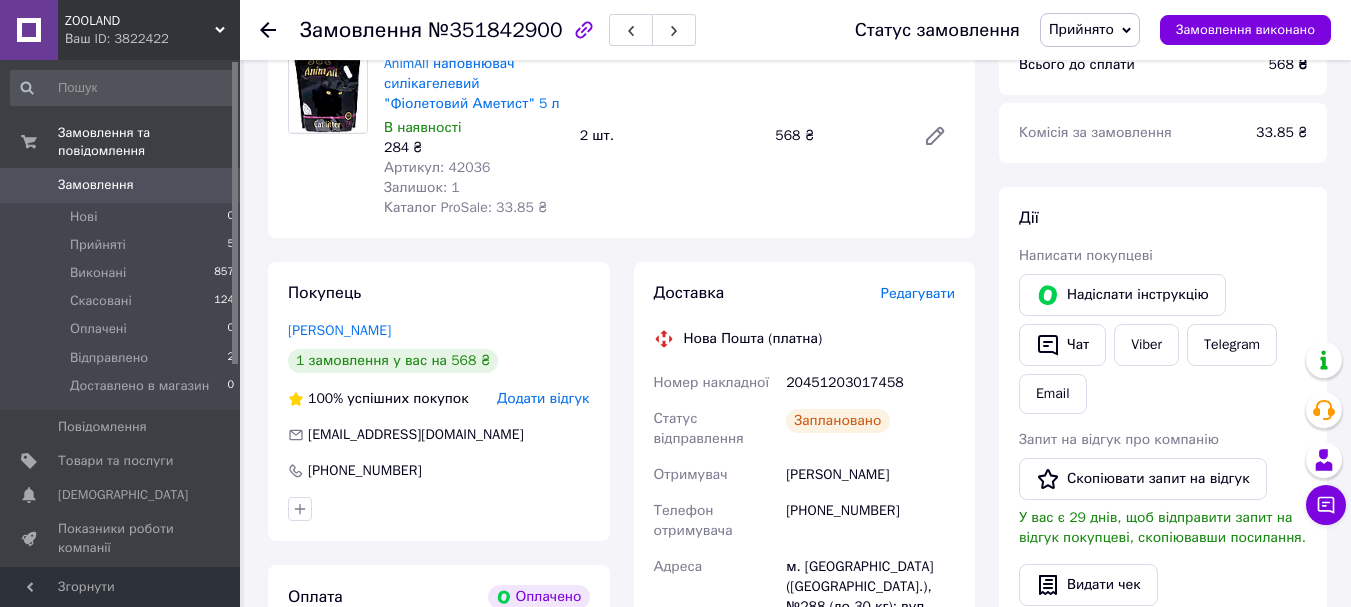 scroll, scrollTop: 307, scrollLeft: 0, axis: vertical 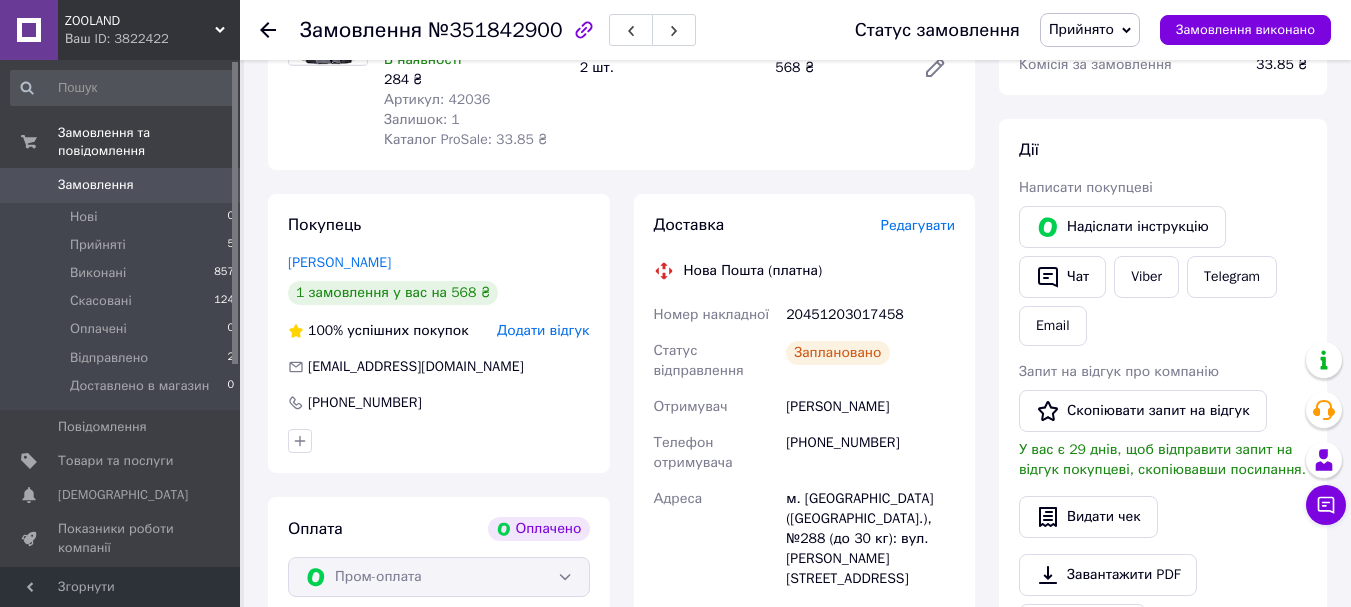 click 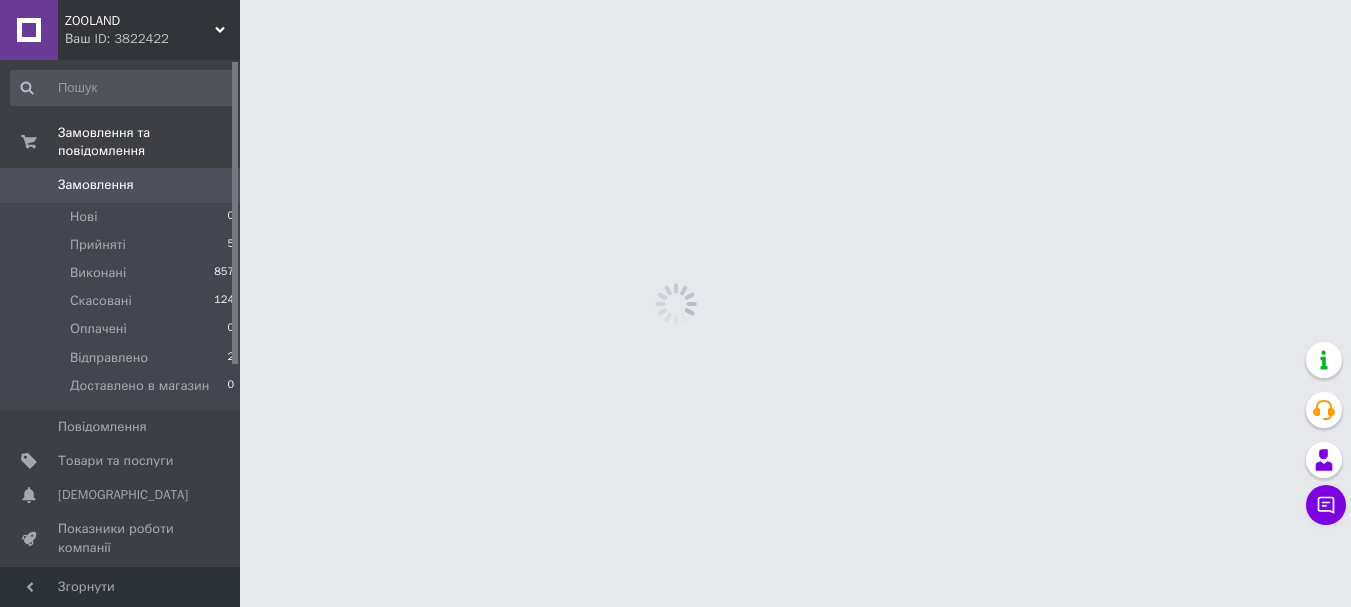 scroll, scrollTop: 0, scrollLeft: 0, axis: both 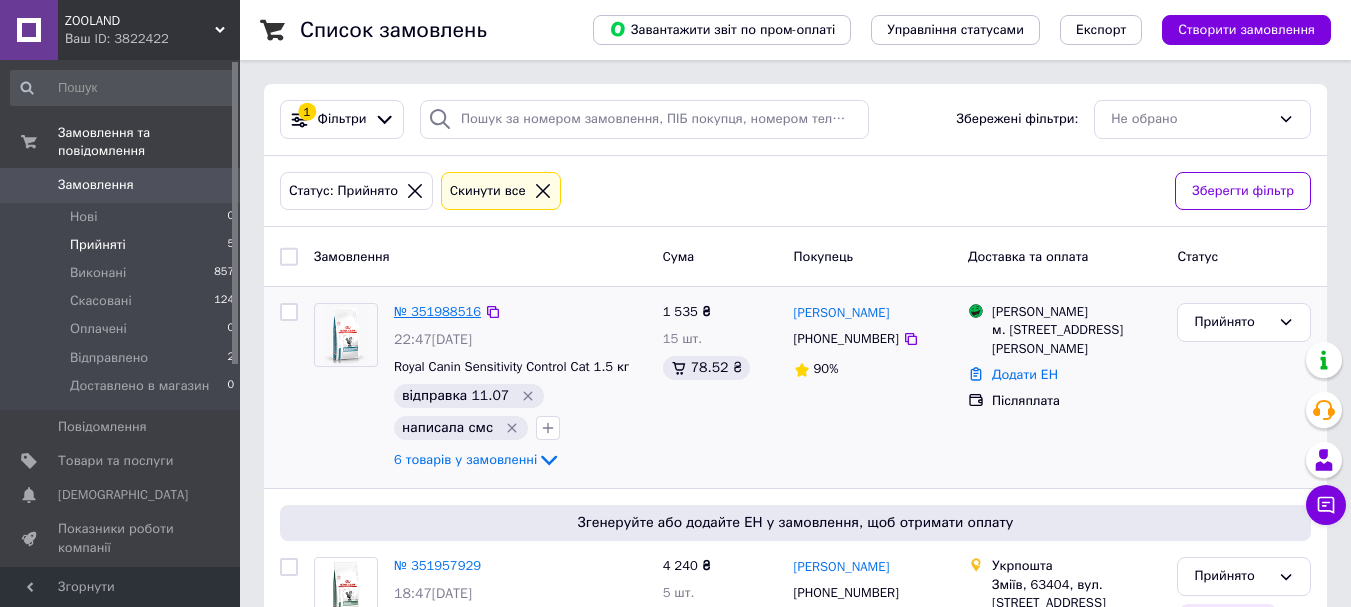 click on "№ 351988516" at bounding box center [437, 311] 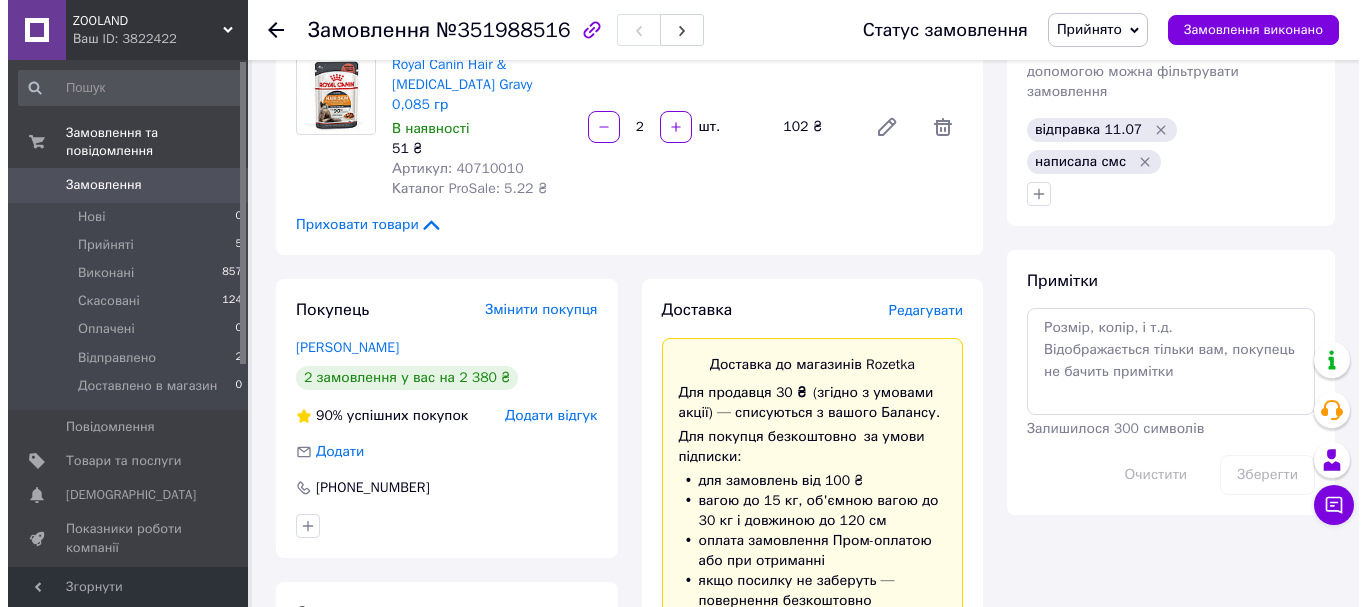 scroll, scrollTop: 800, scrollLeft: 0, axis: vertical 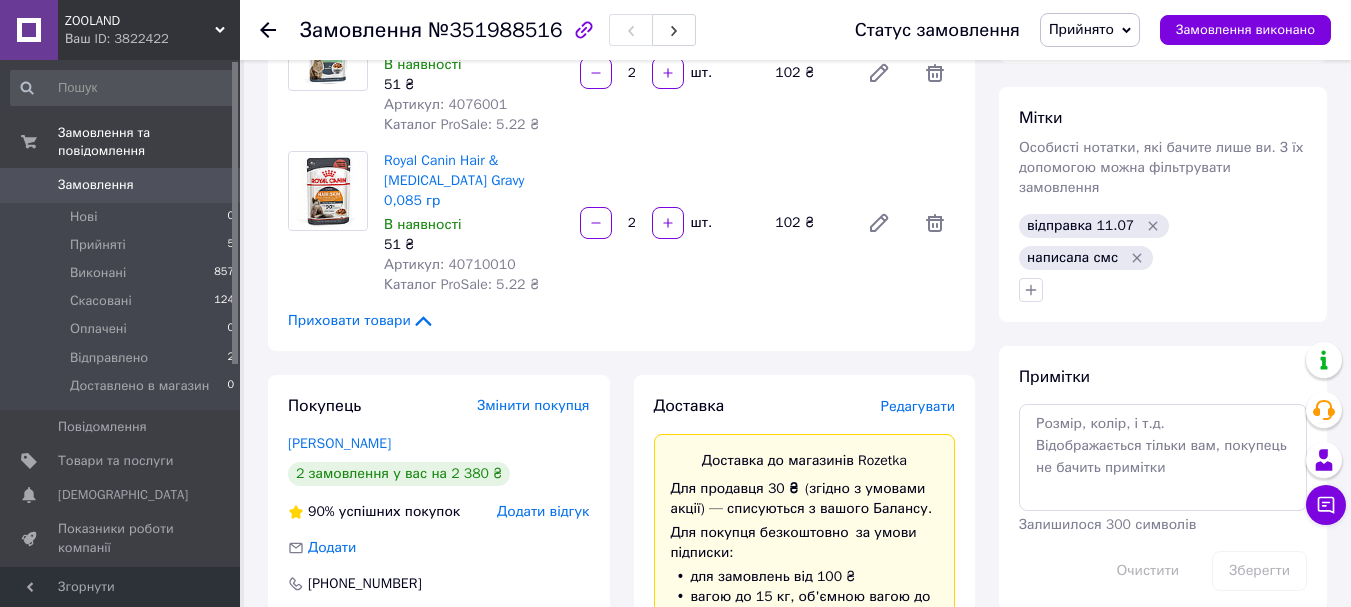 click on "Редагувати" at bounding box center [918, 406] 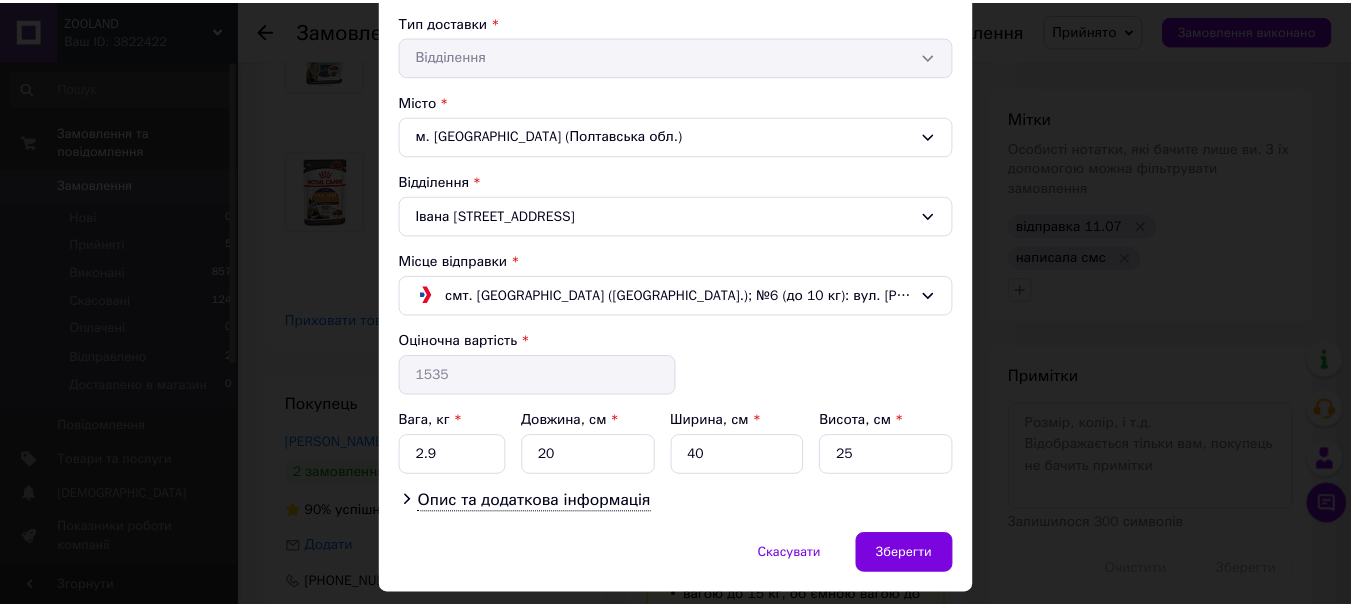 scroll, scrollTop: 517, scrollLeft: 0, axis: vertical 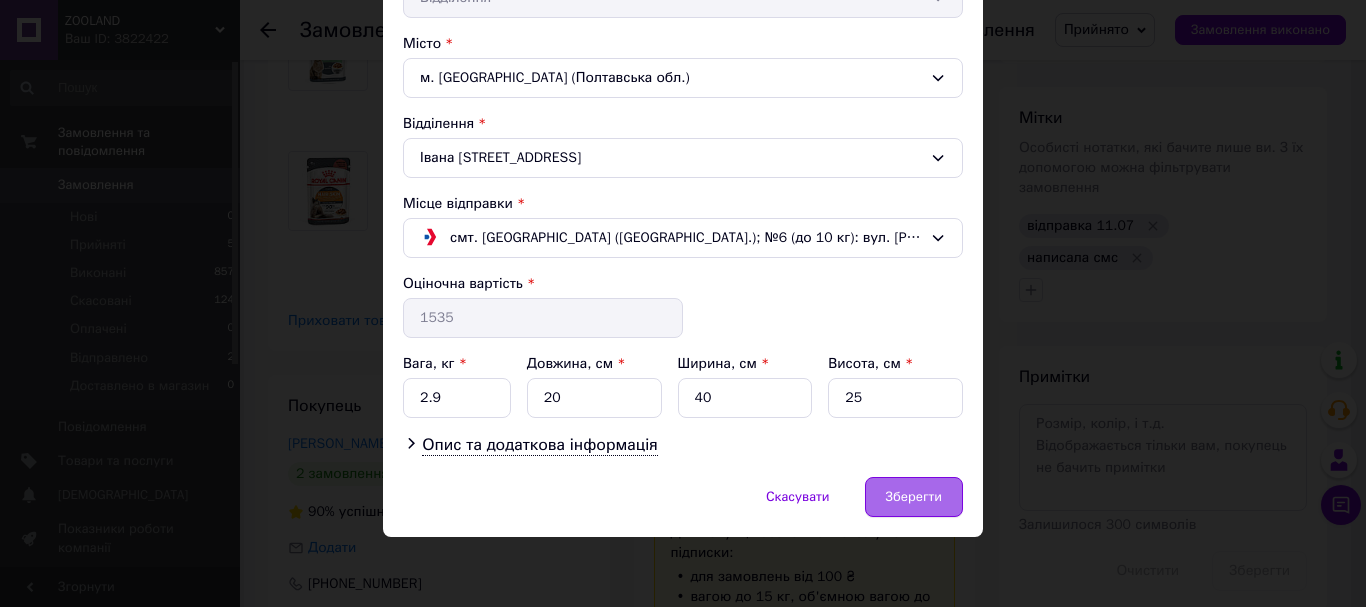 click on "Зберегти" at bounding box center (914, 497) 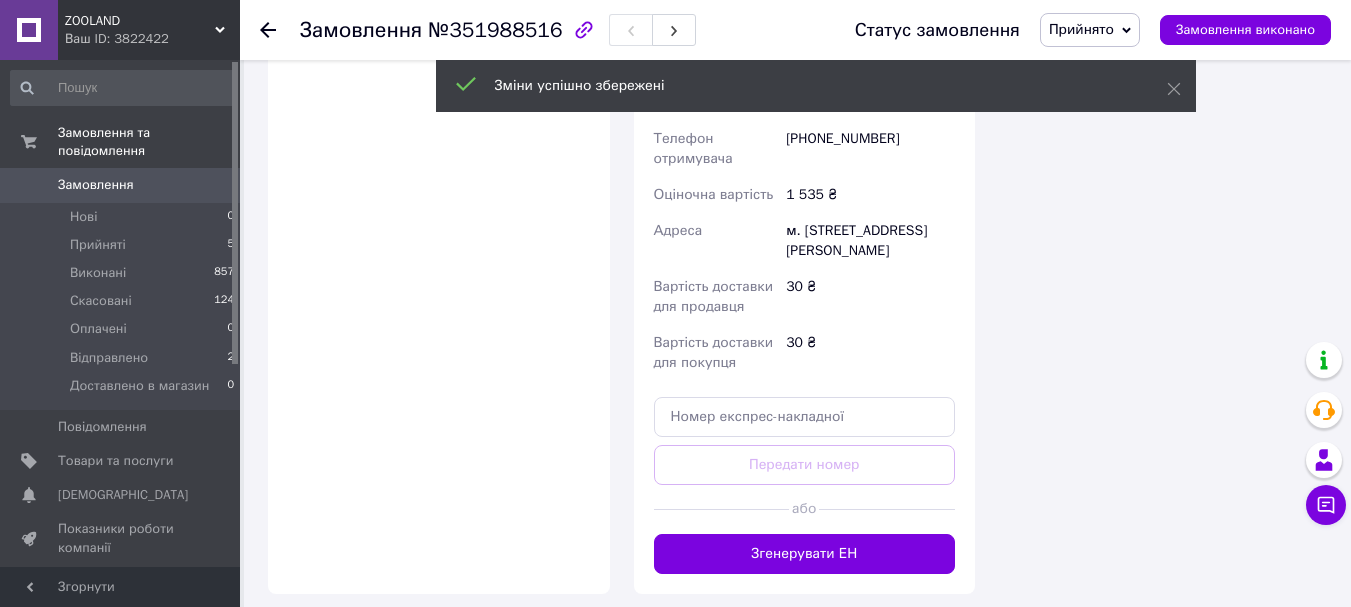 scroll, scrollTop: 1700, scrollLeft: 0, axis: vertical 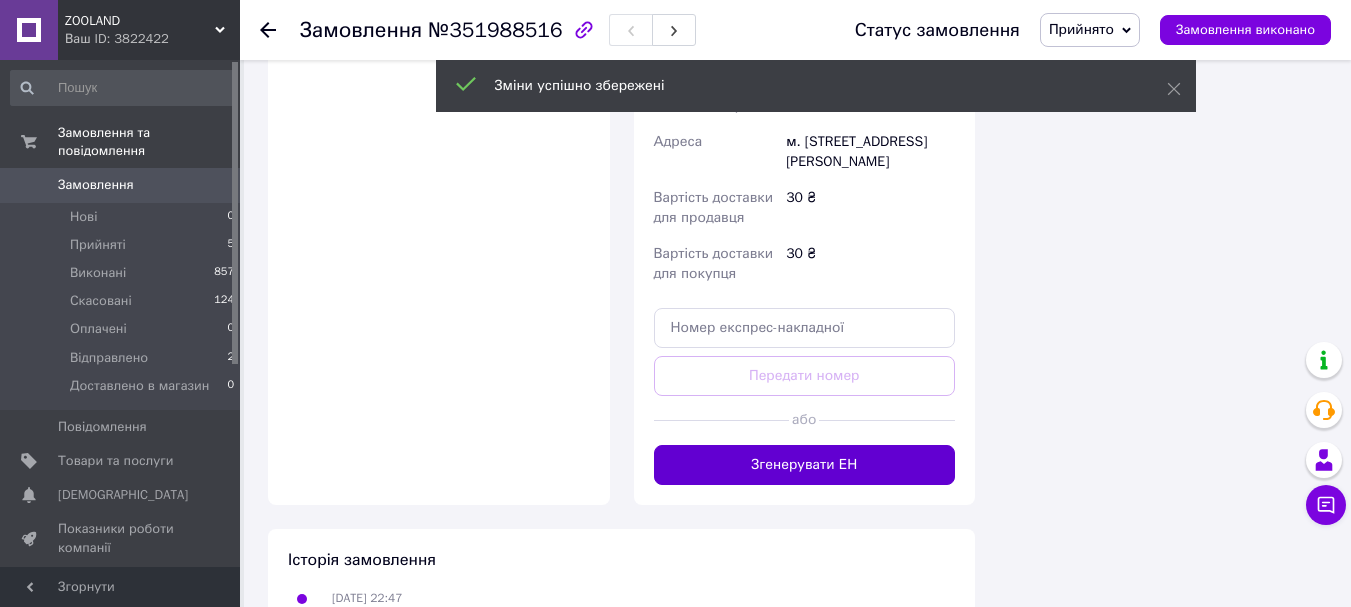 click on "Згенерувати ЕН" at bounding box center (805, 465) 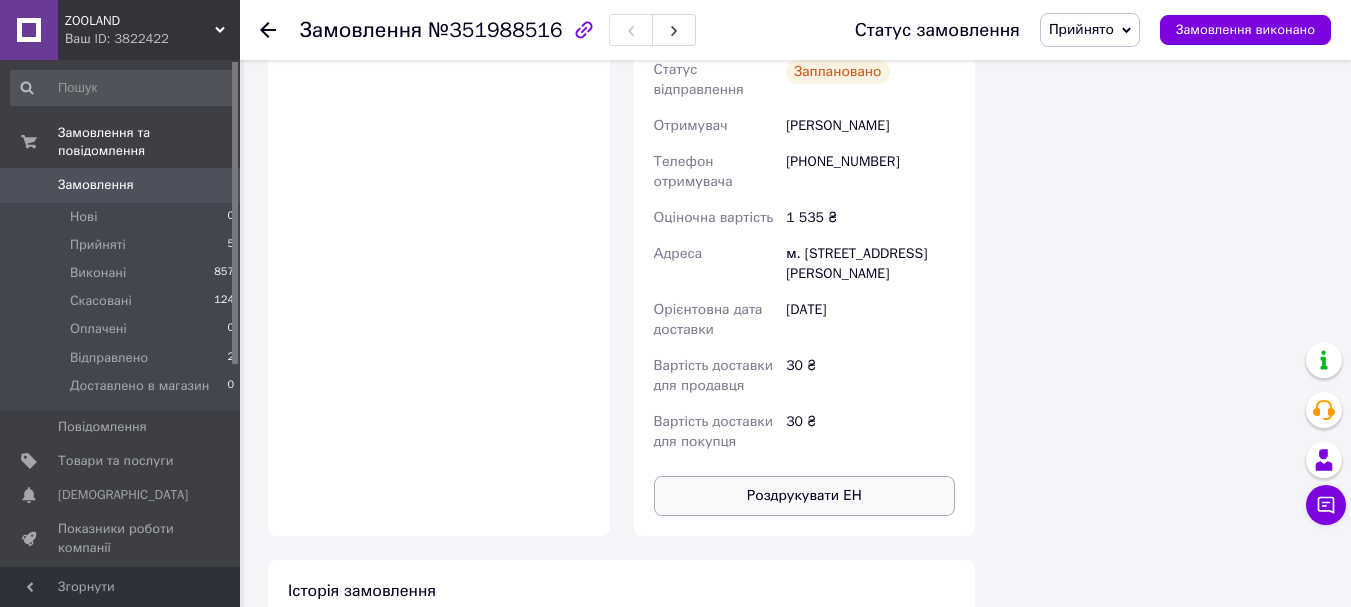 click on "Роздрукувати ЕН" at bounding box center [805, 496] 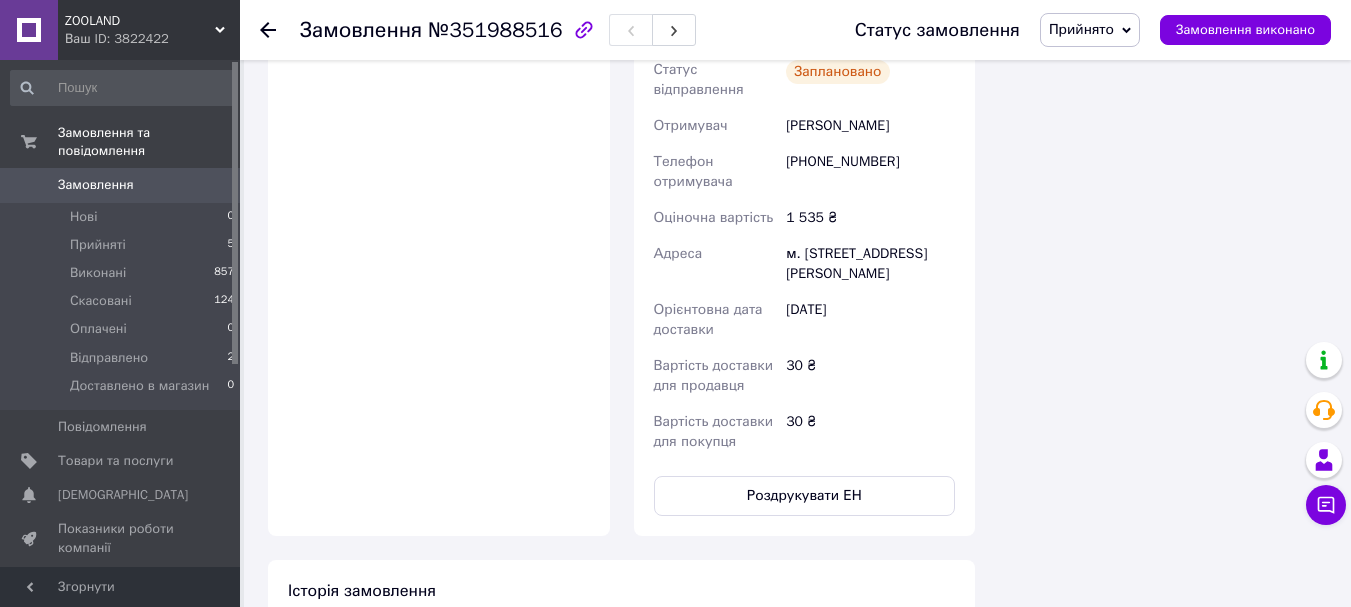 click 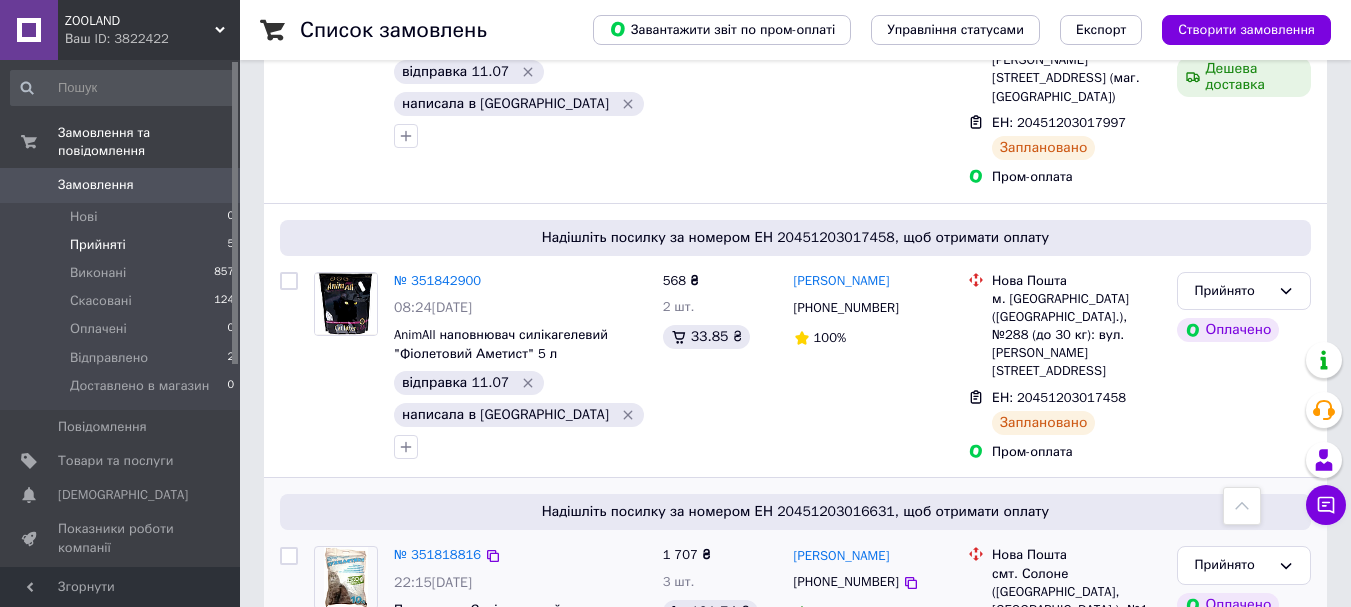 scroll, scrollTop: 863, scrollLeft: 0, axis: vertical 